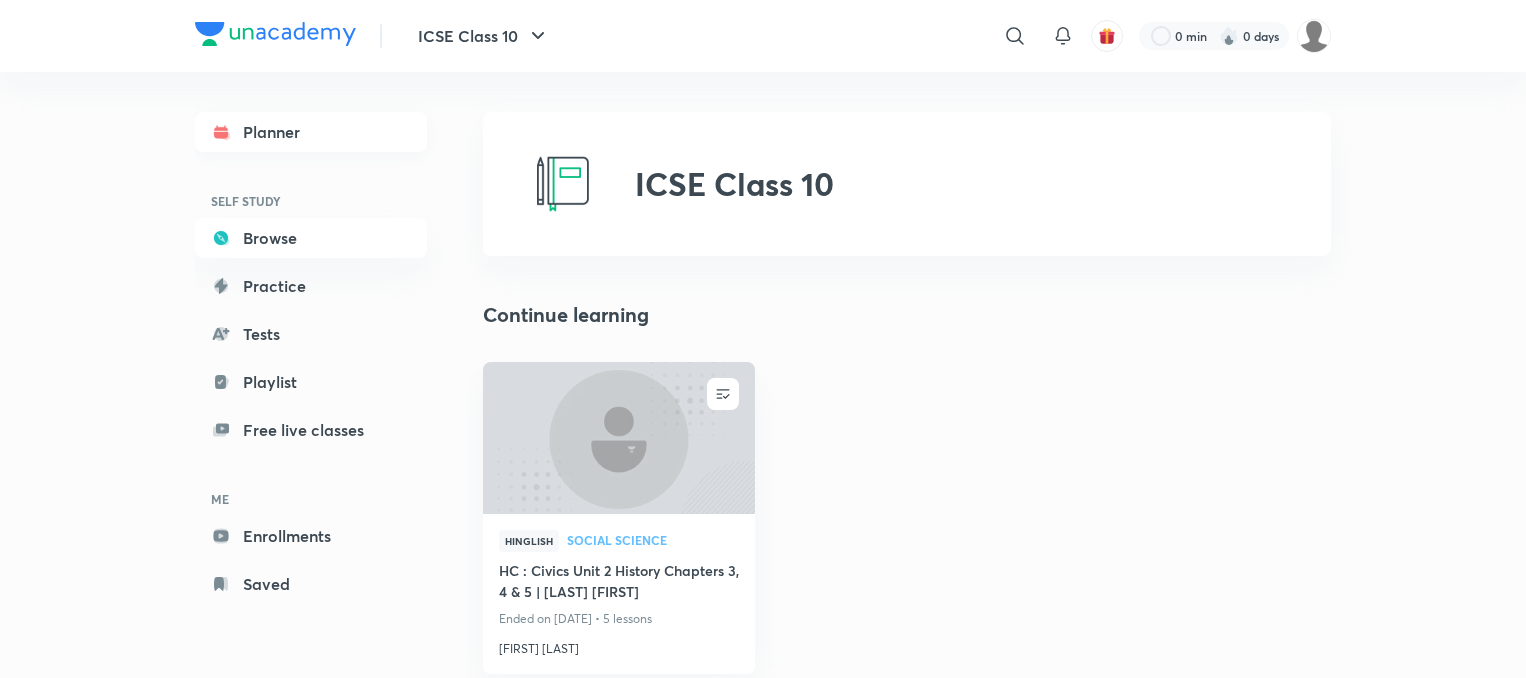 scroll, scrollTop: 0, scrollLeft: 0, axis: both 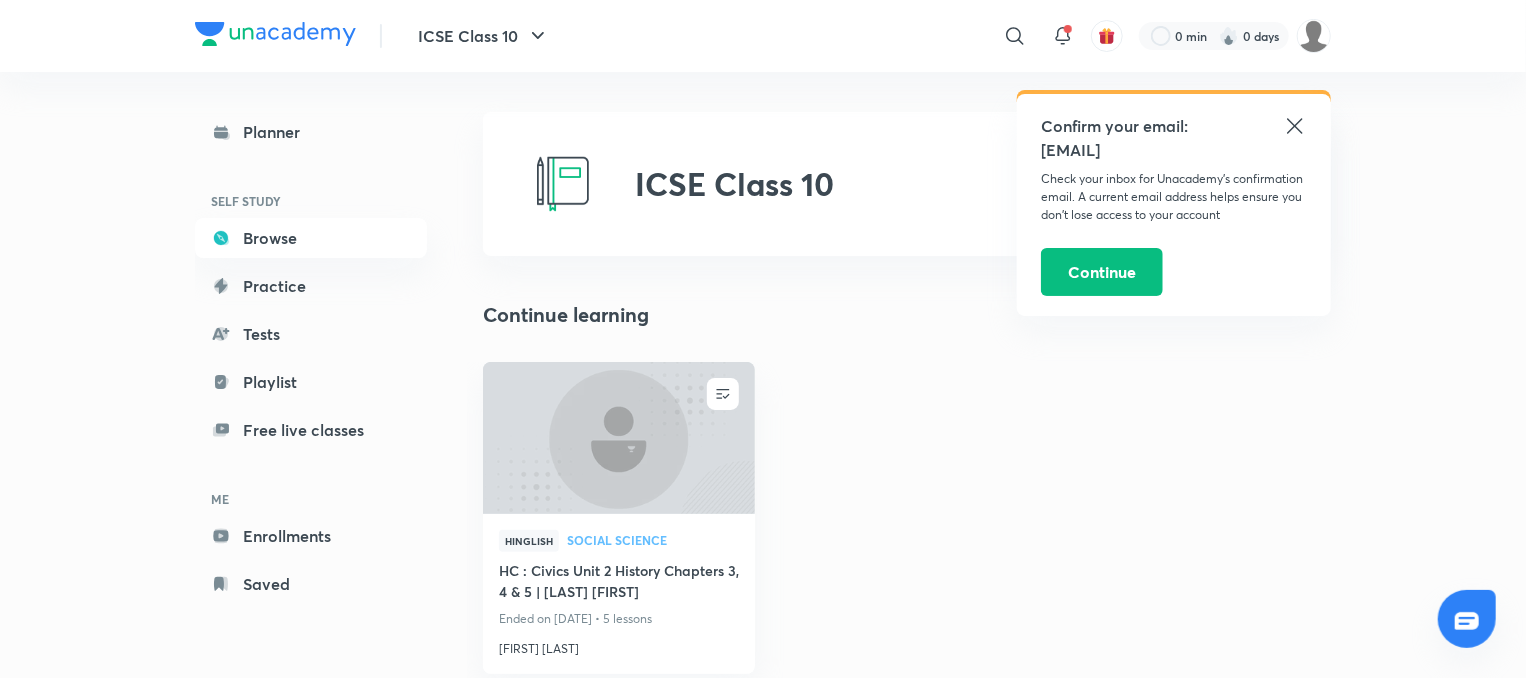 click on "[EMAIL]" at bounding box center (1174, 150) 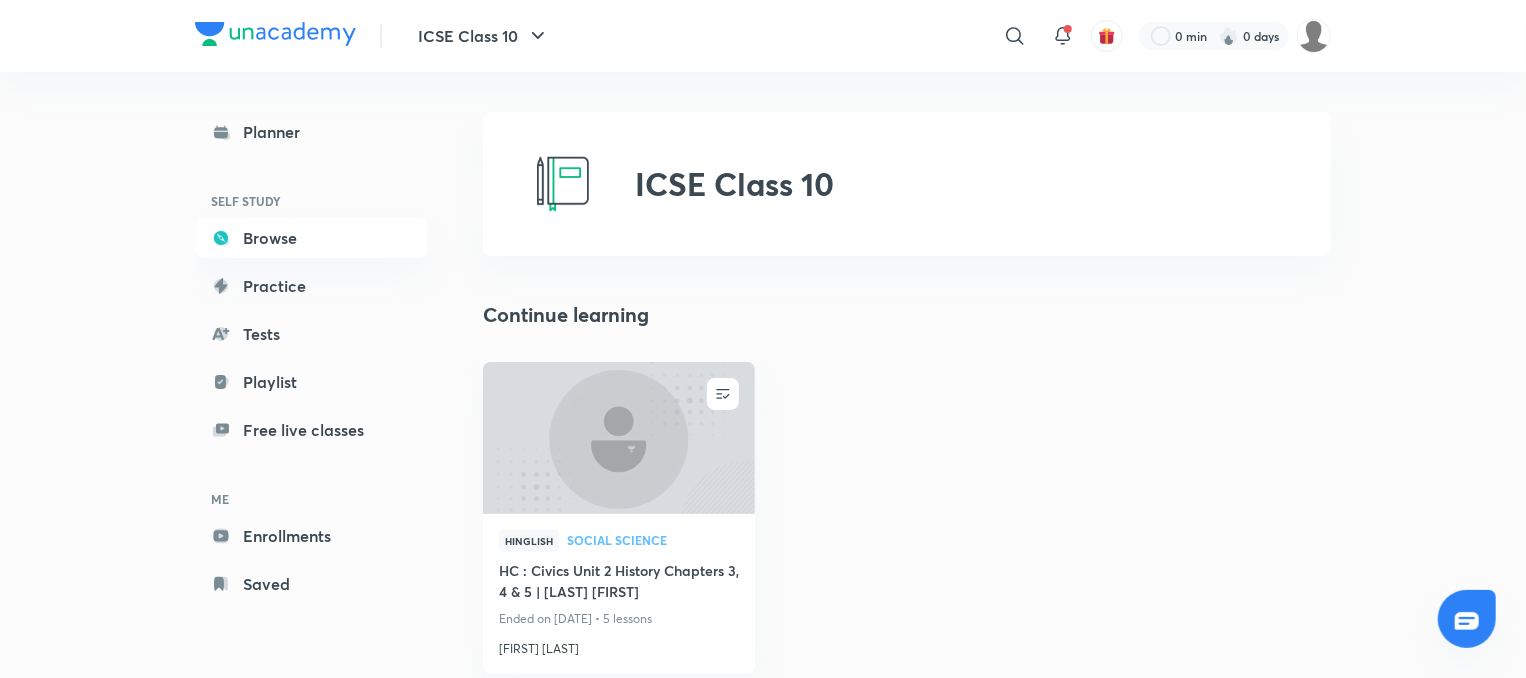 click at bounding box center [1229, 36] 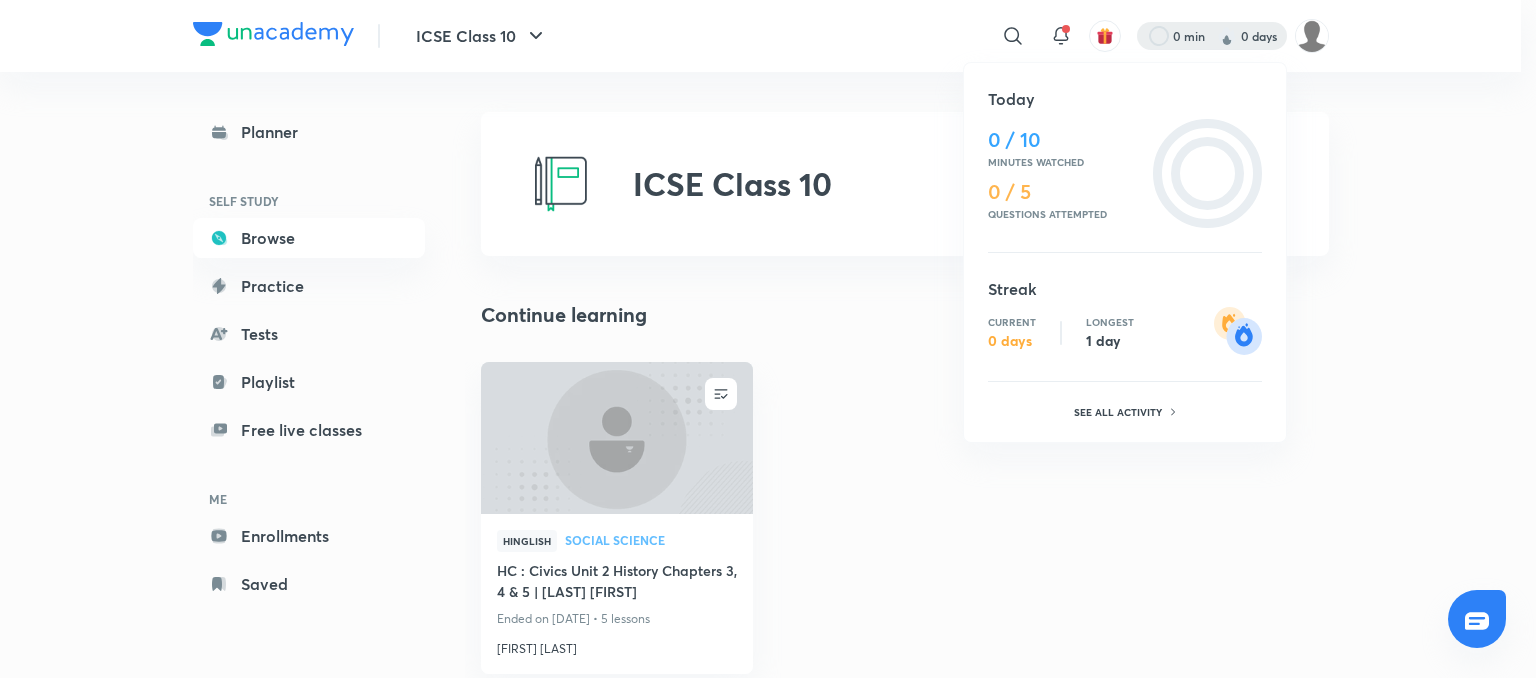 click at bounding box center [768, 339] 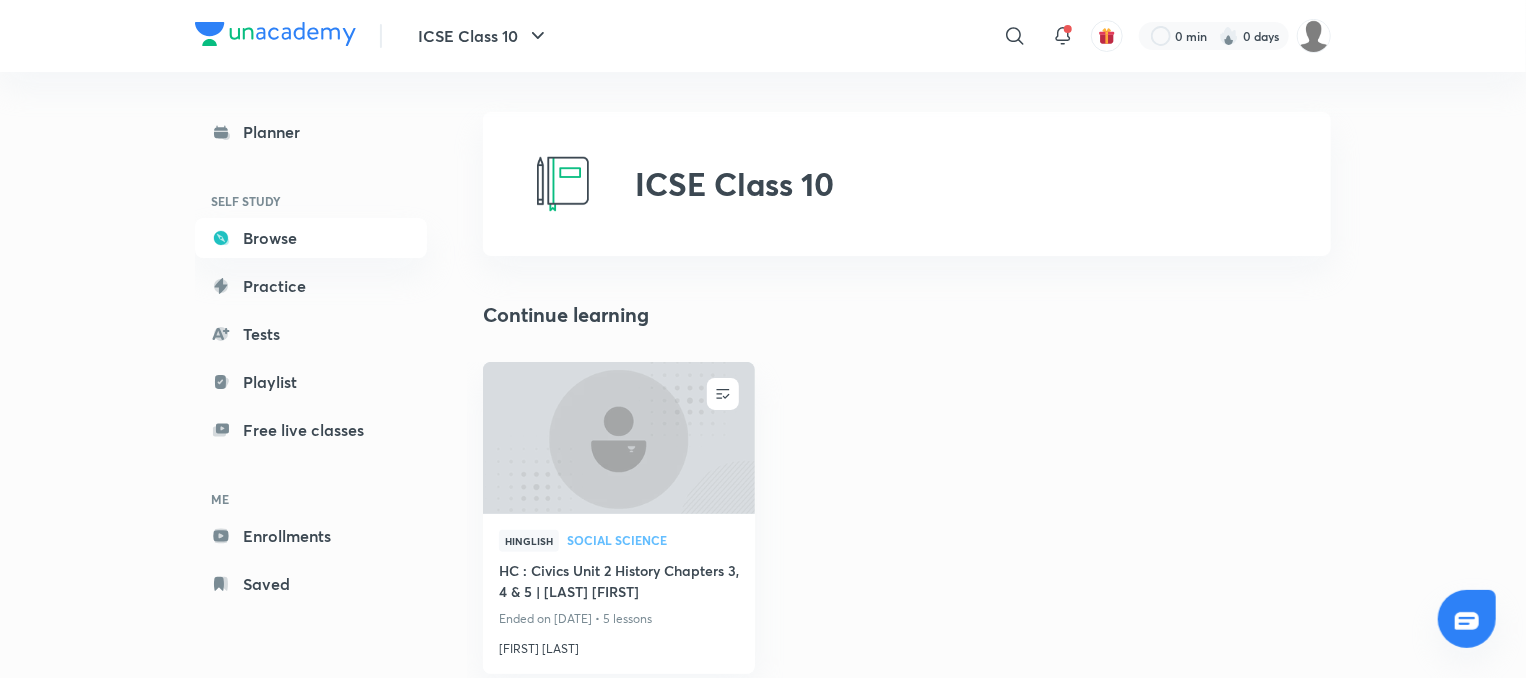 click at bounding box center [1229, 36] 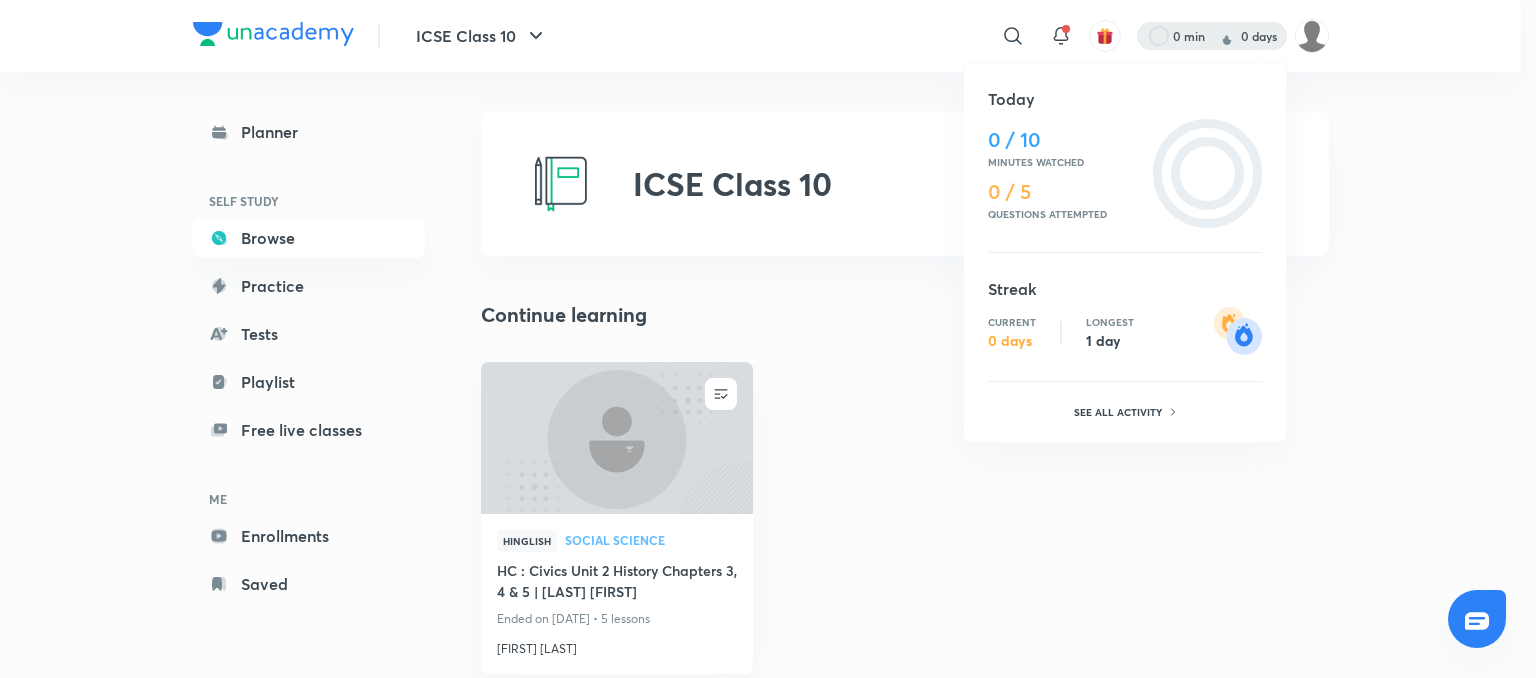 click at bounding box center [768, 339] 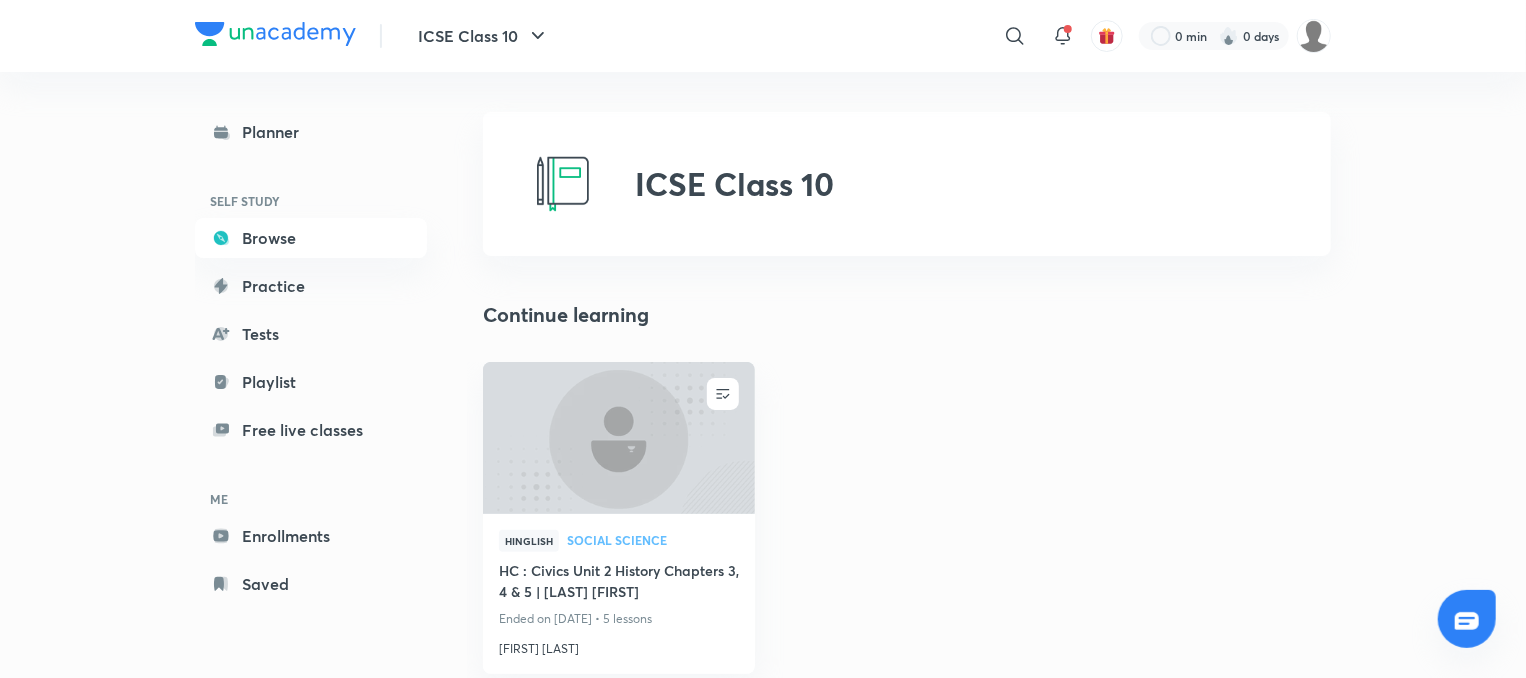click at bounding box center [1314, 36] 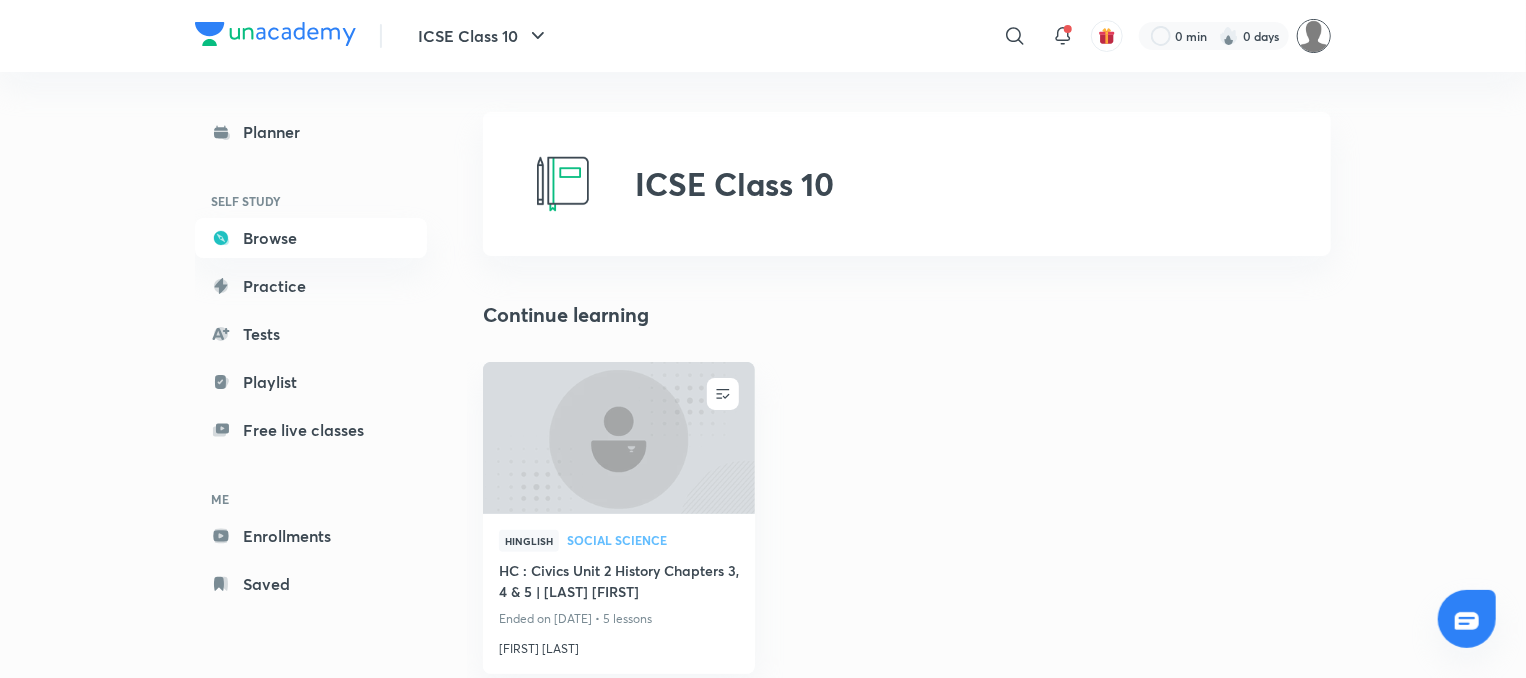 click at bounding box center [1314, 36] 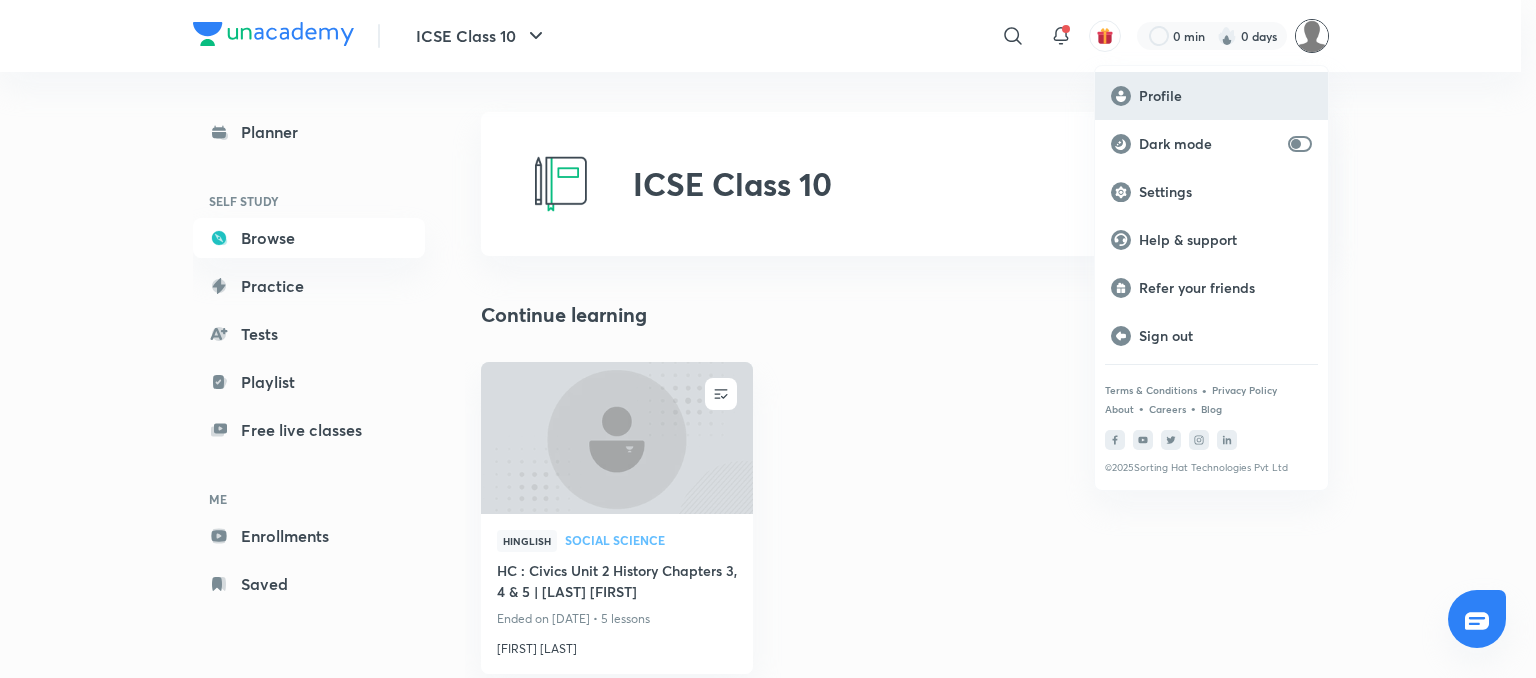 click on "Profile" at bounding box center (1211, 96) 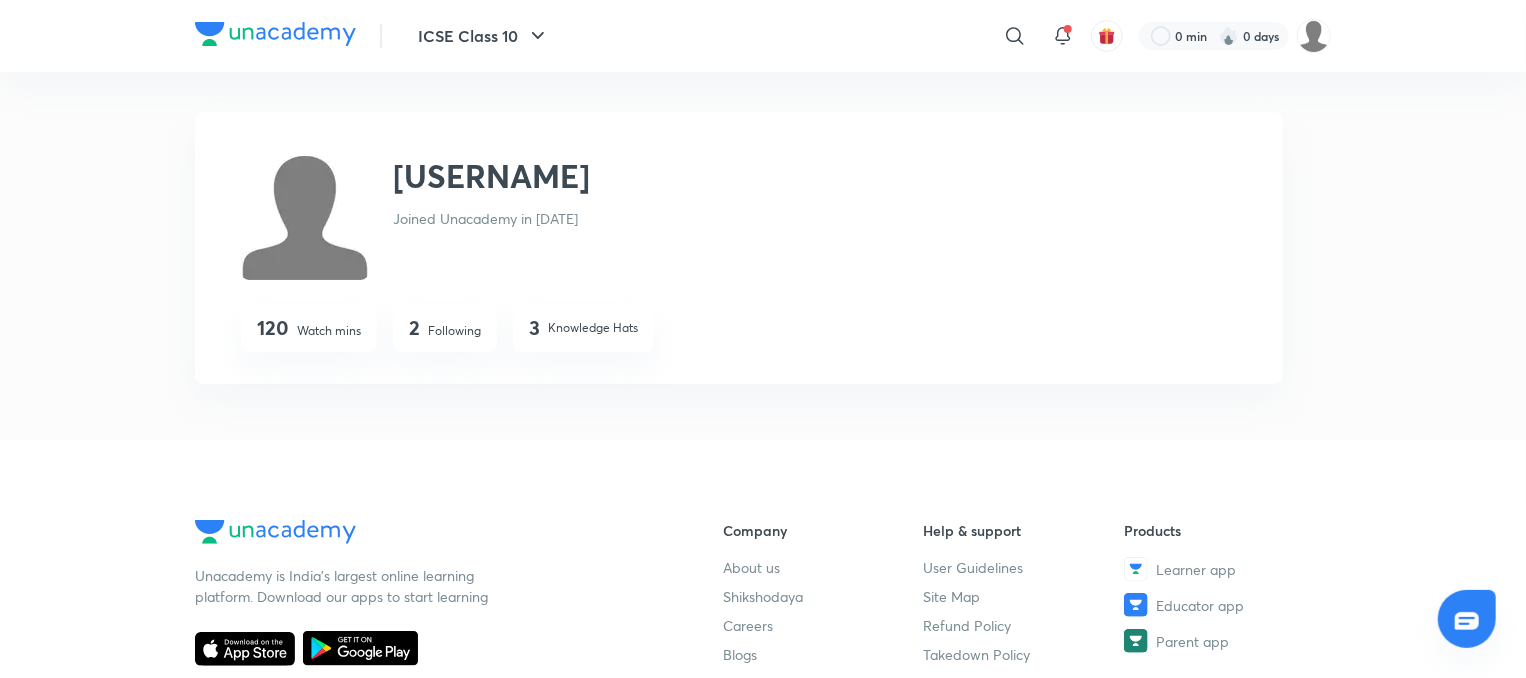 click on "Ok Ok" at bounding box center (491, 176) 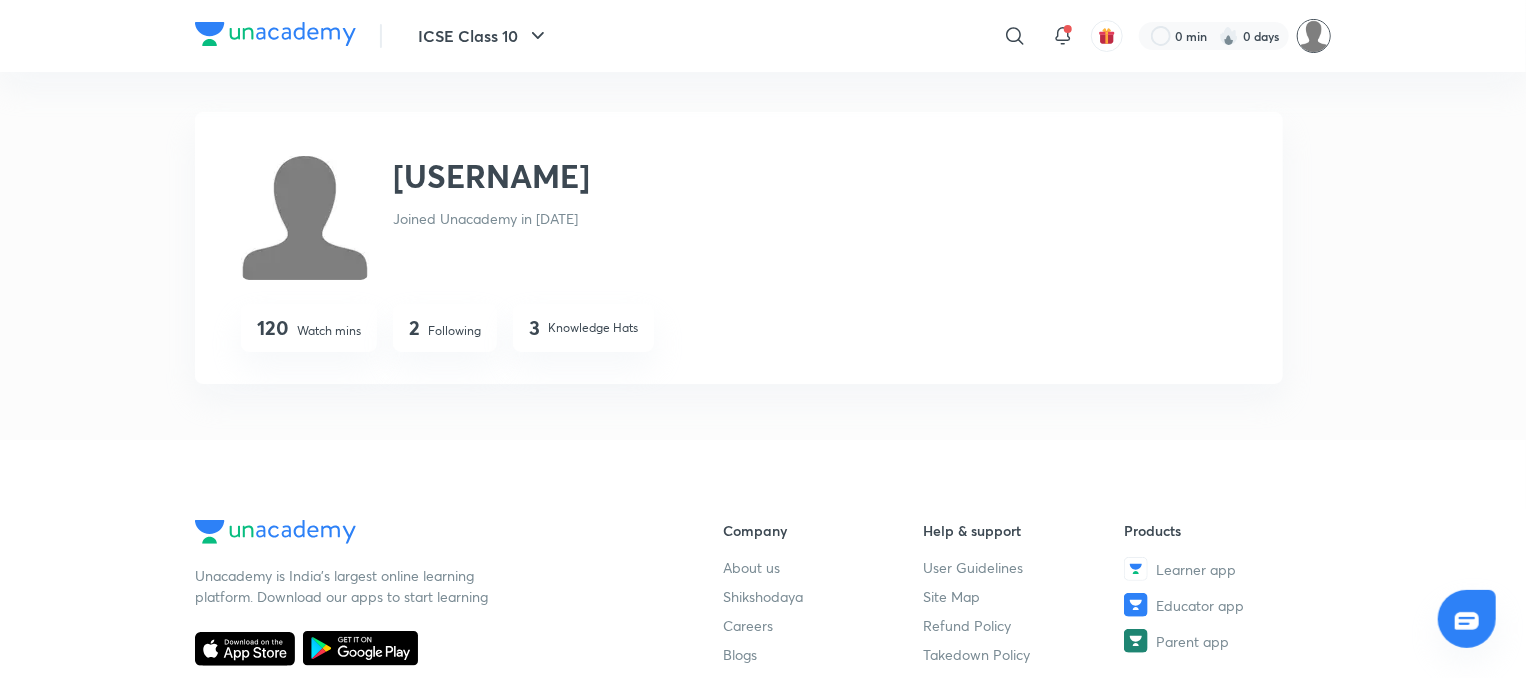 click at bounding box center (1314, 36) 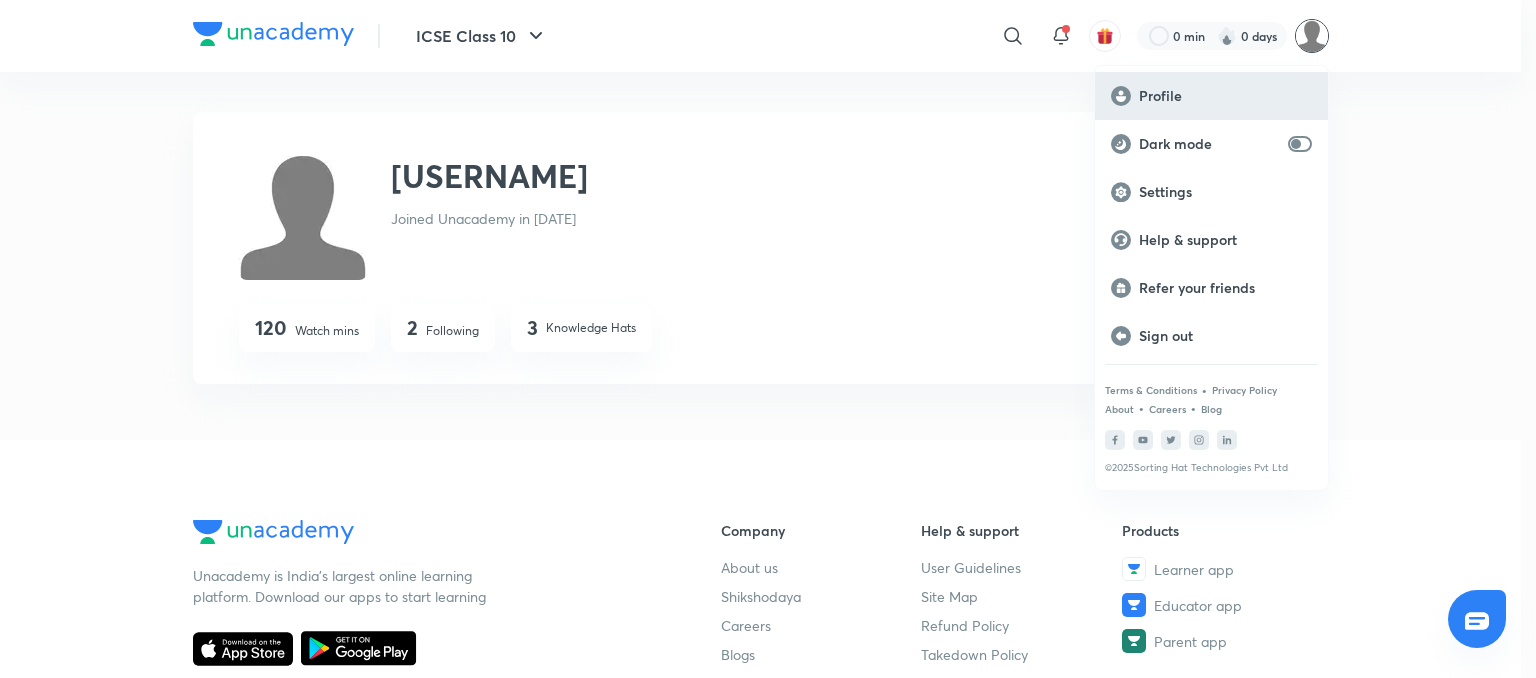 click on "Profile" at bounding box center [1225, 96] 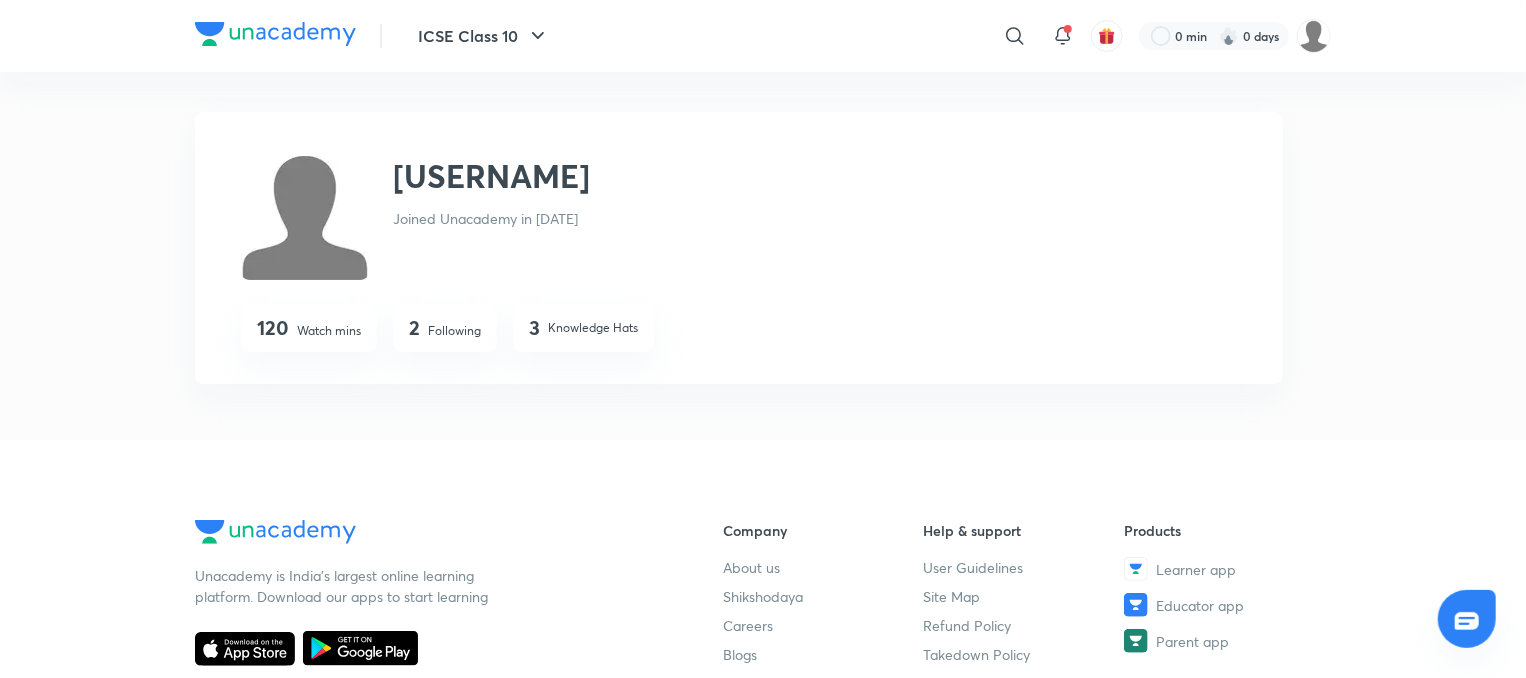 click at bounding box center [1314, 36] 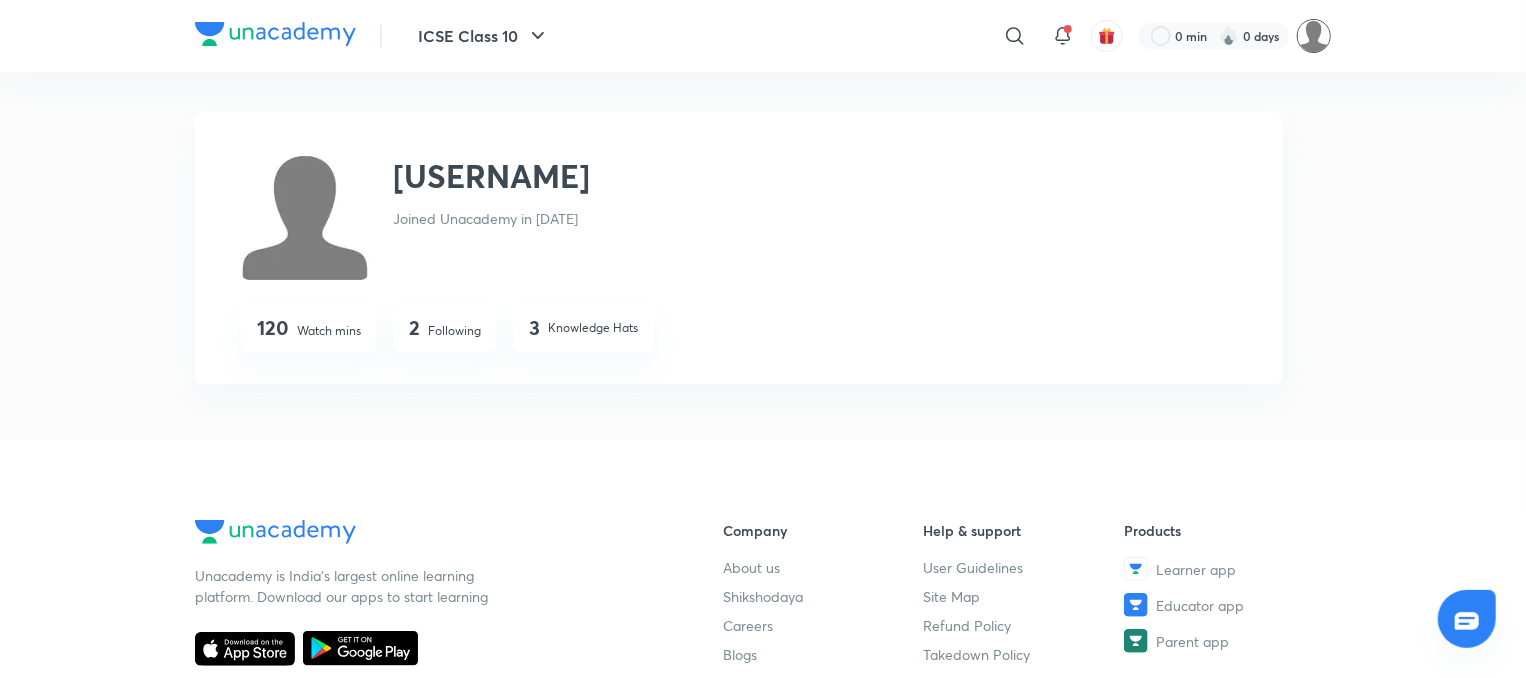 click at bounding box center (1314, 36) 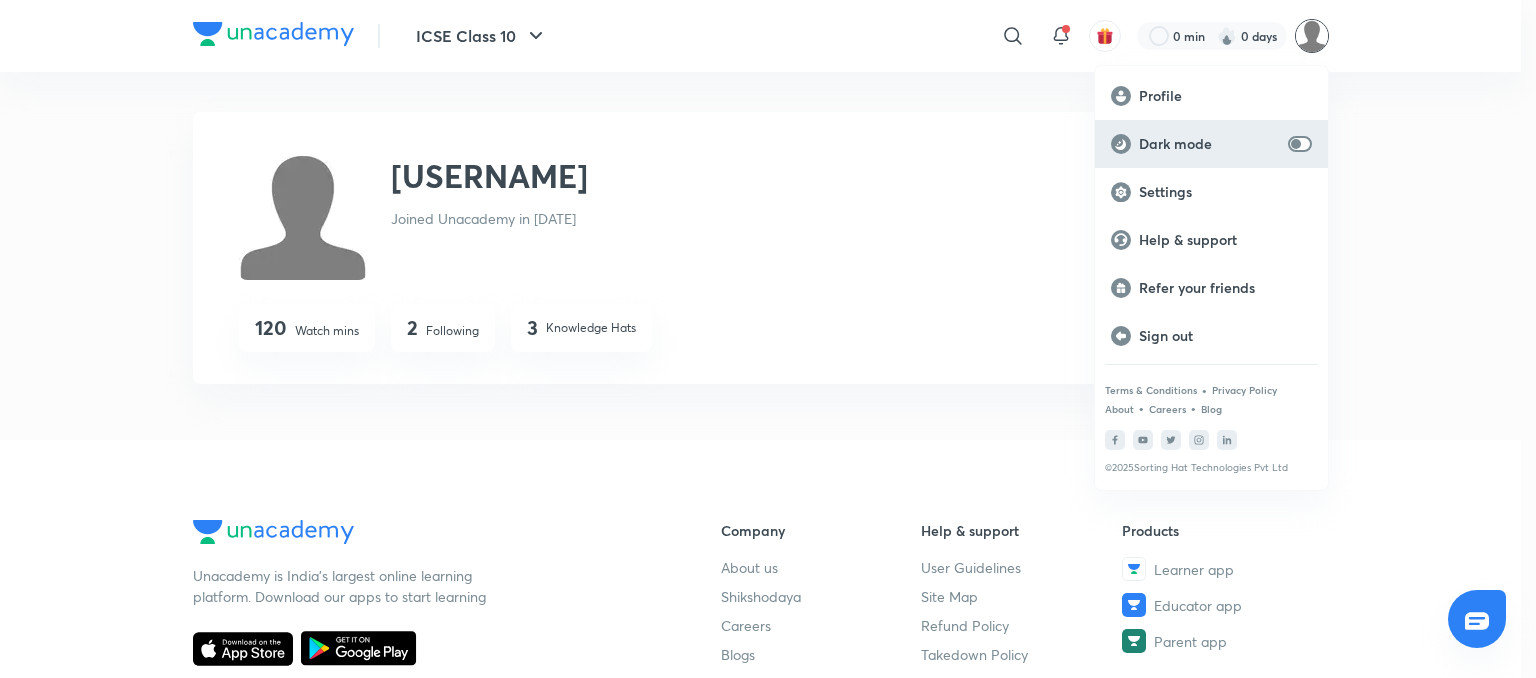 click on "Dark mode" at bounding box center (1209, 144) 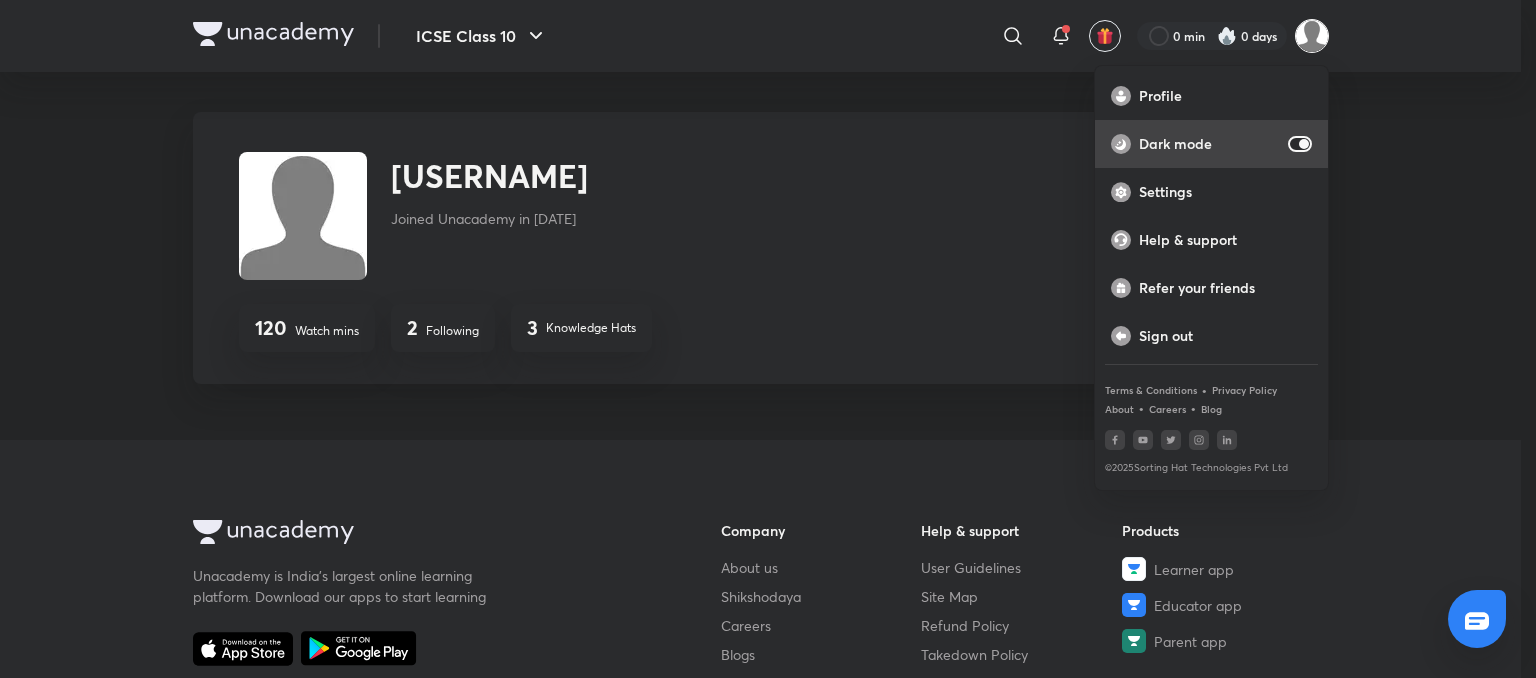 click on "Dark mode" at bounding box center [1209, 144] 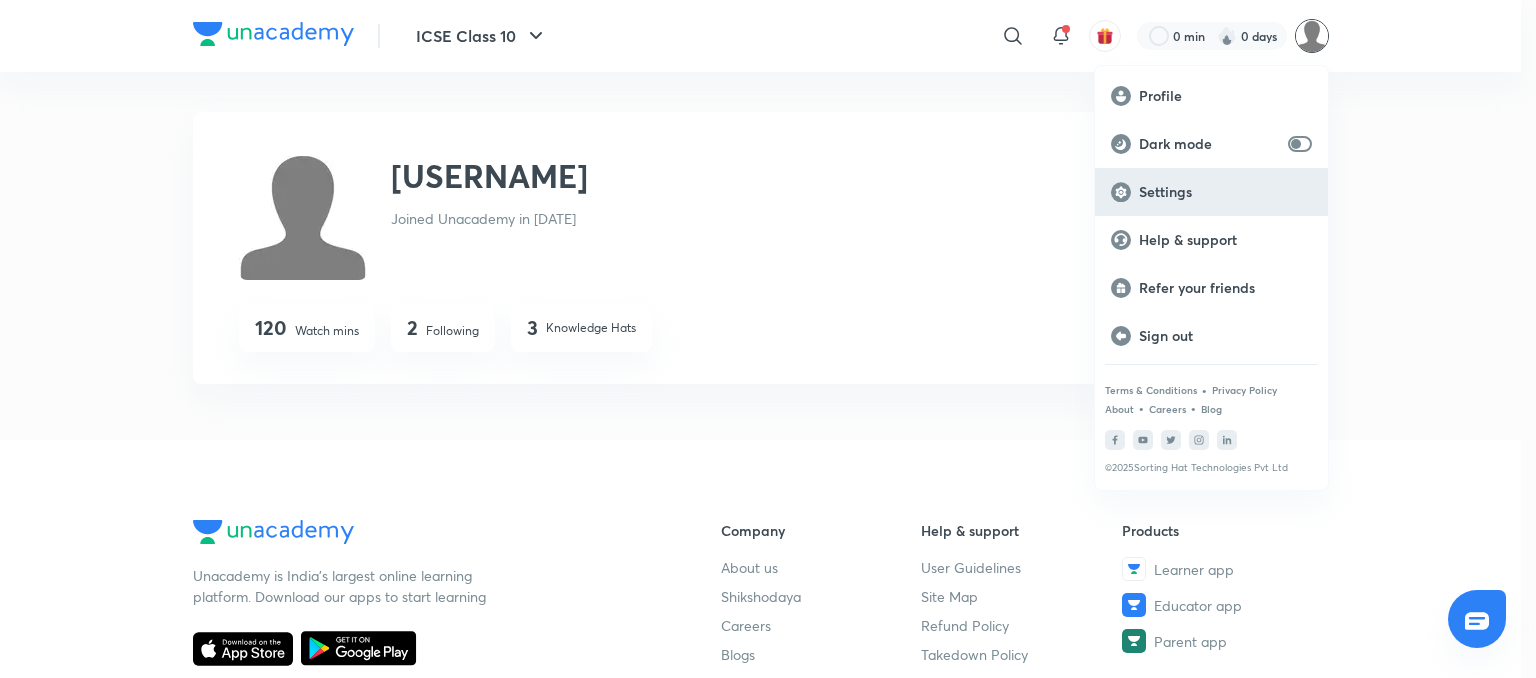 click on "Settings" at bounding box center [1211, 192] 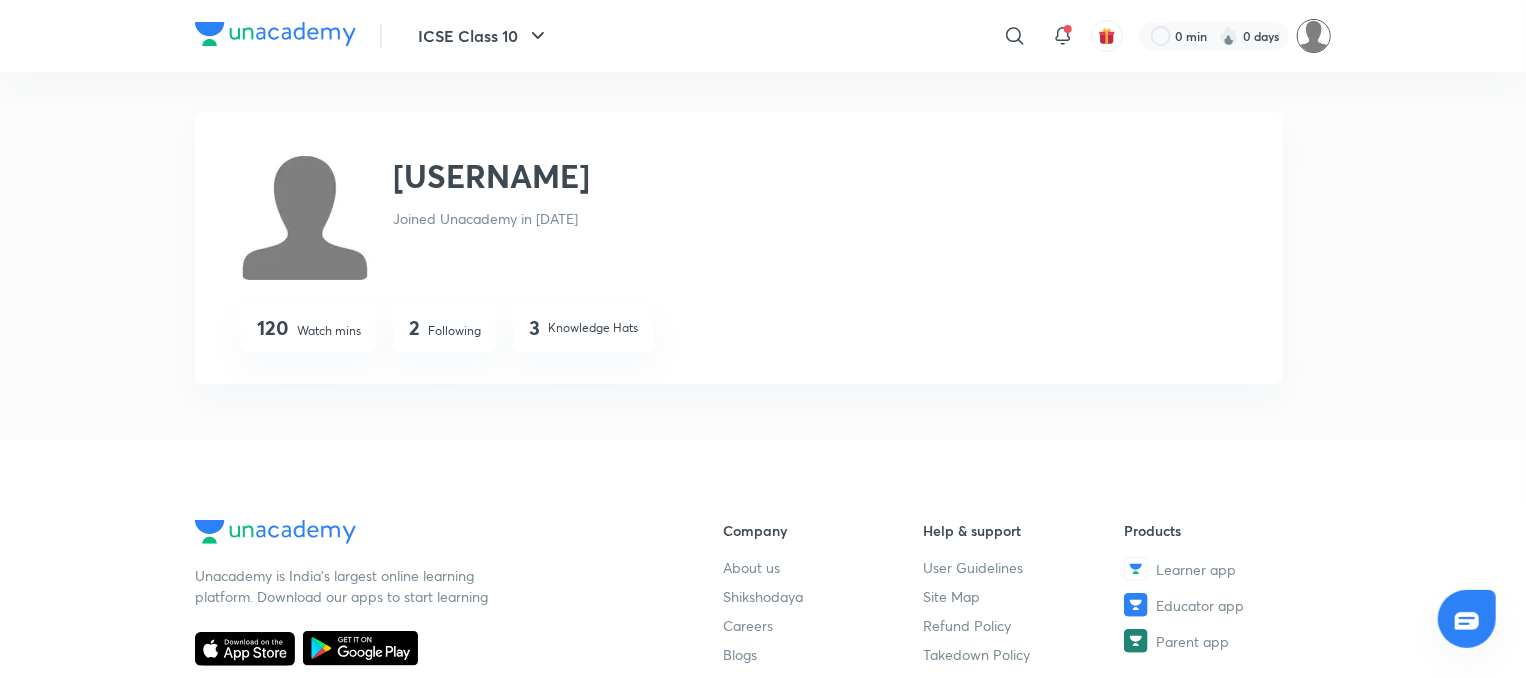 click at bounding box center (1314, 36) 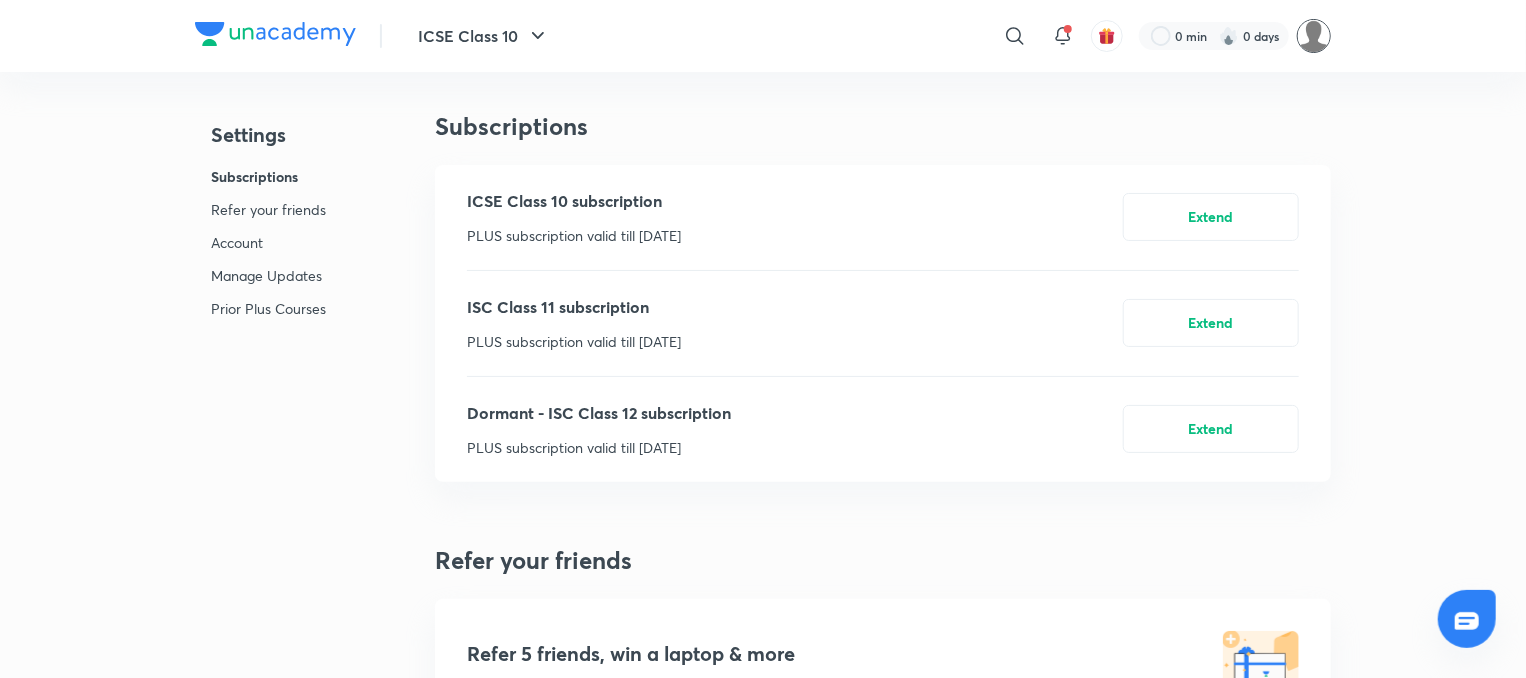 click at bounding box center [1314, 36] 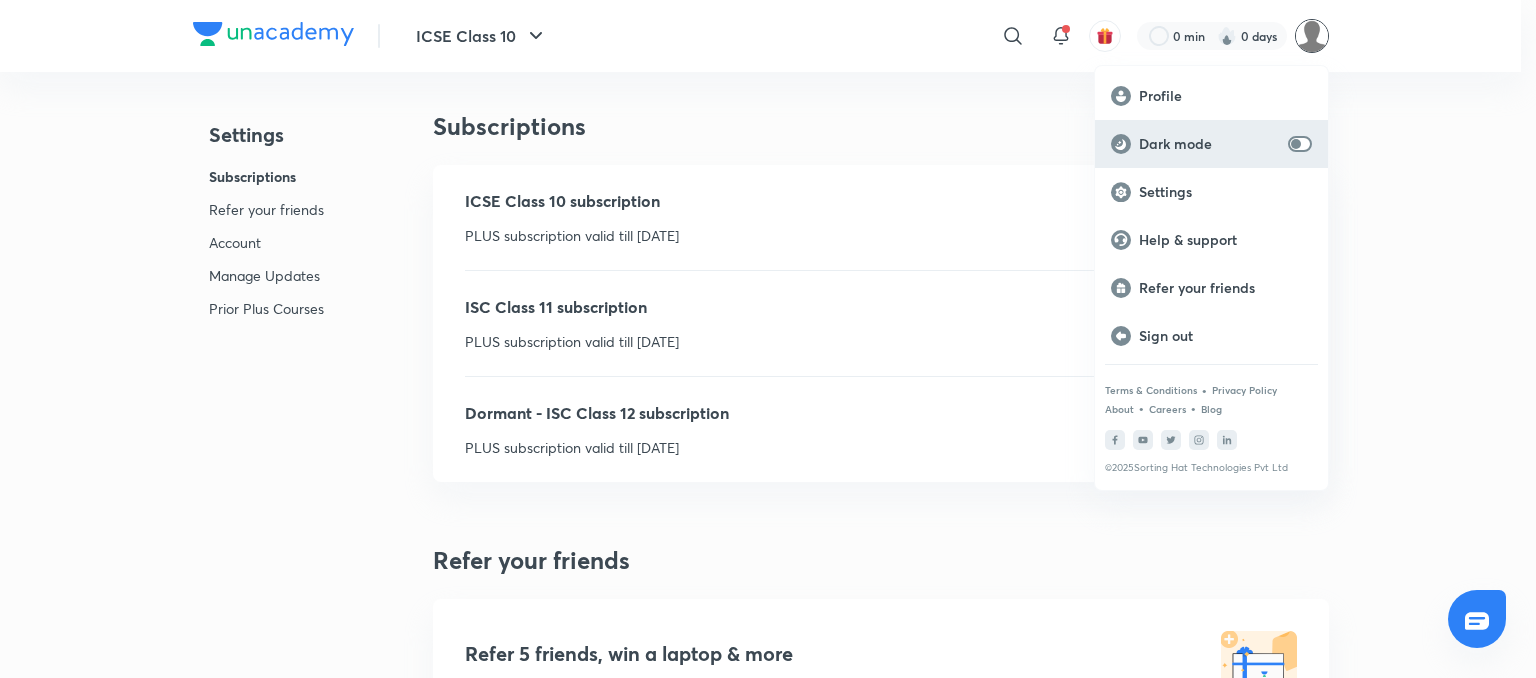 click on "Dark mode" at bounding box center [1211, 144] 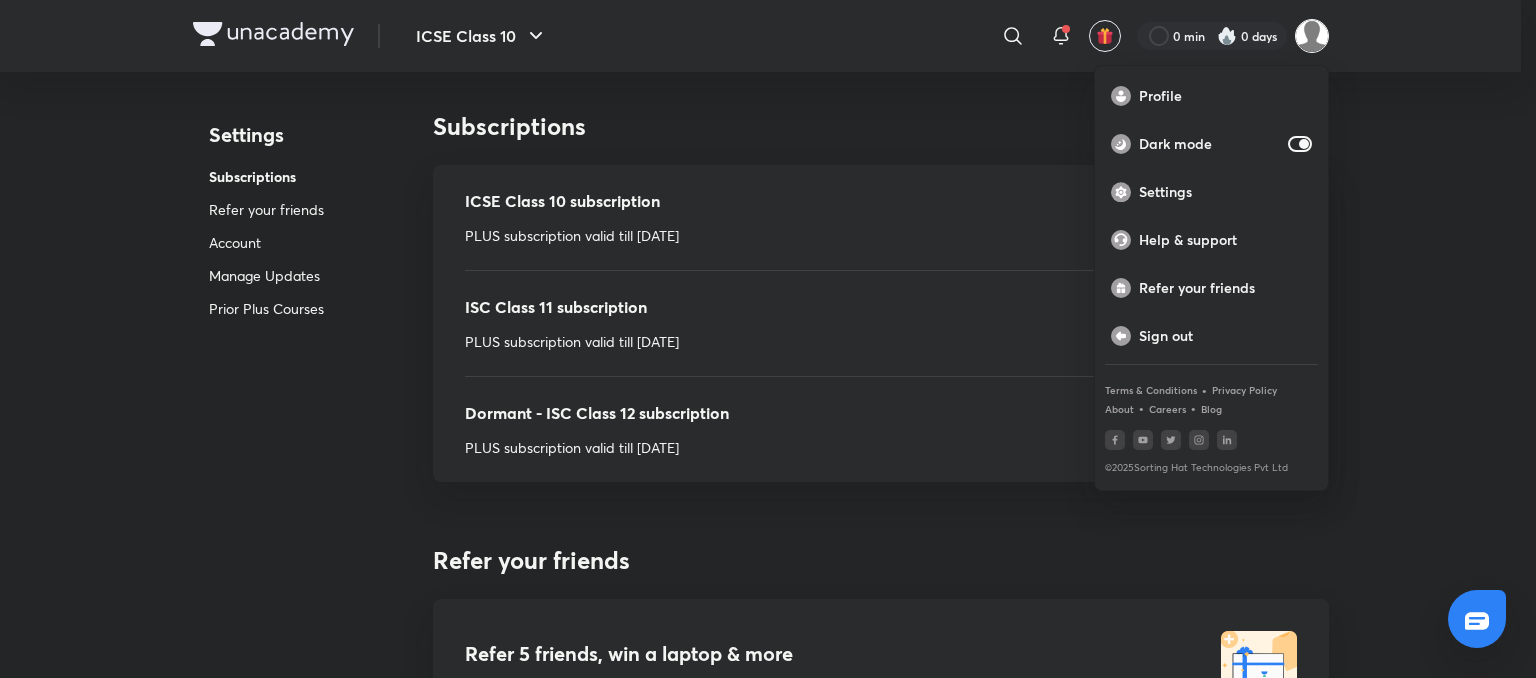 click at bounding box center (768, 339) 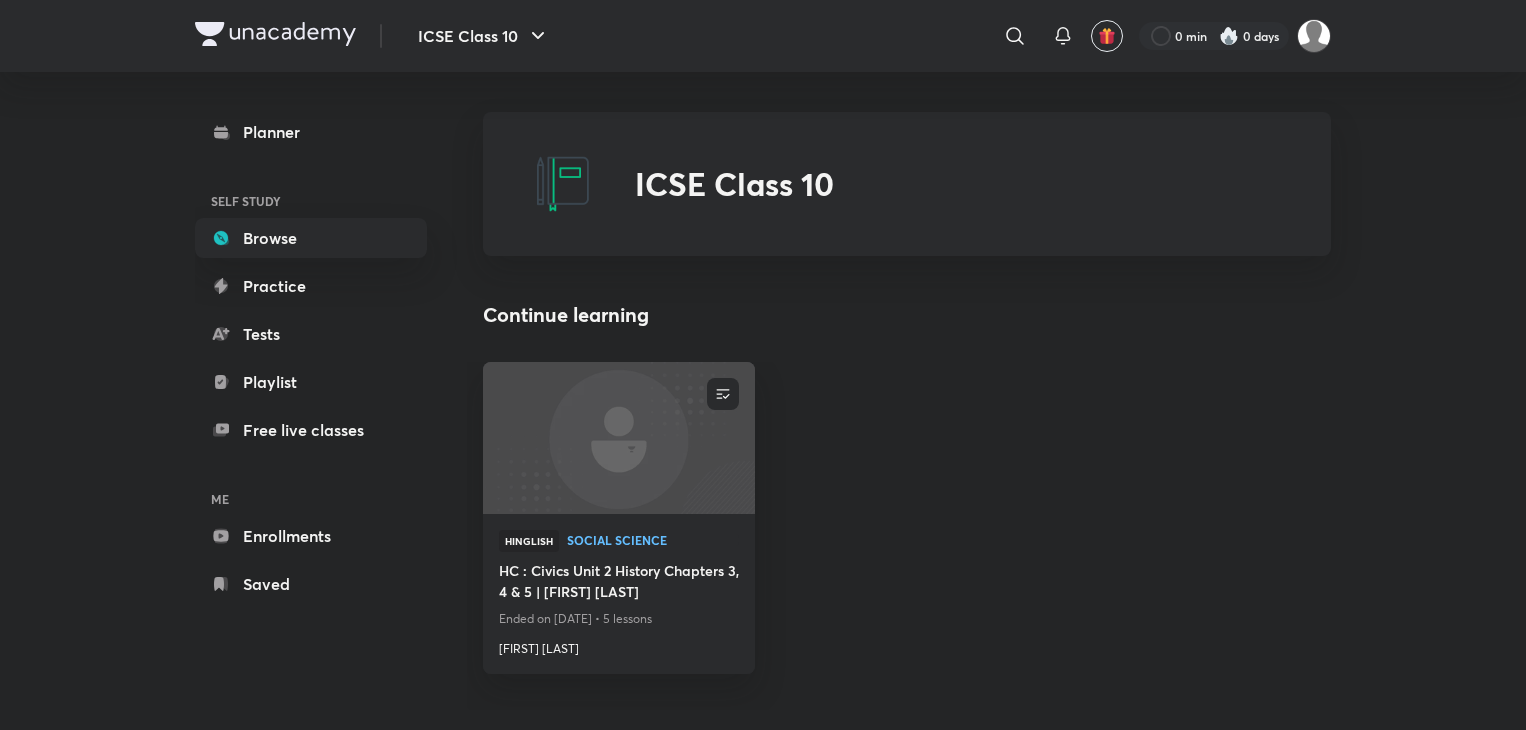 scroll, scrollTop: 0, scrollLeft: 0, axis: both 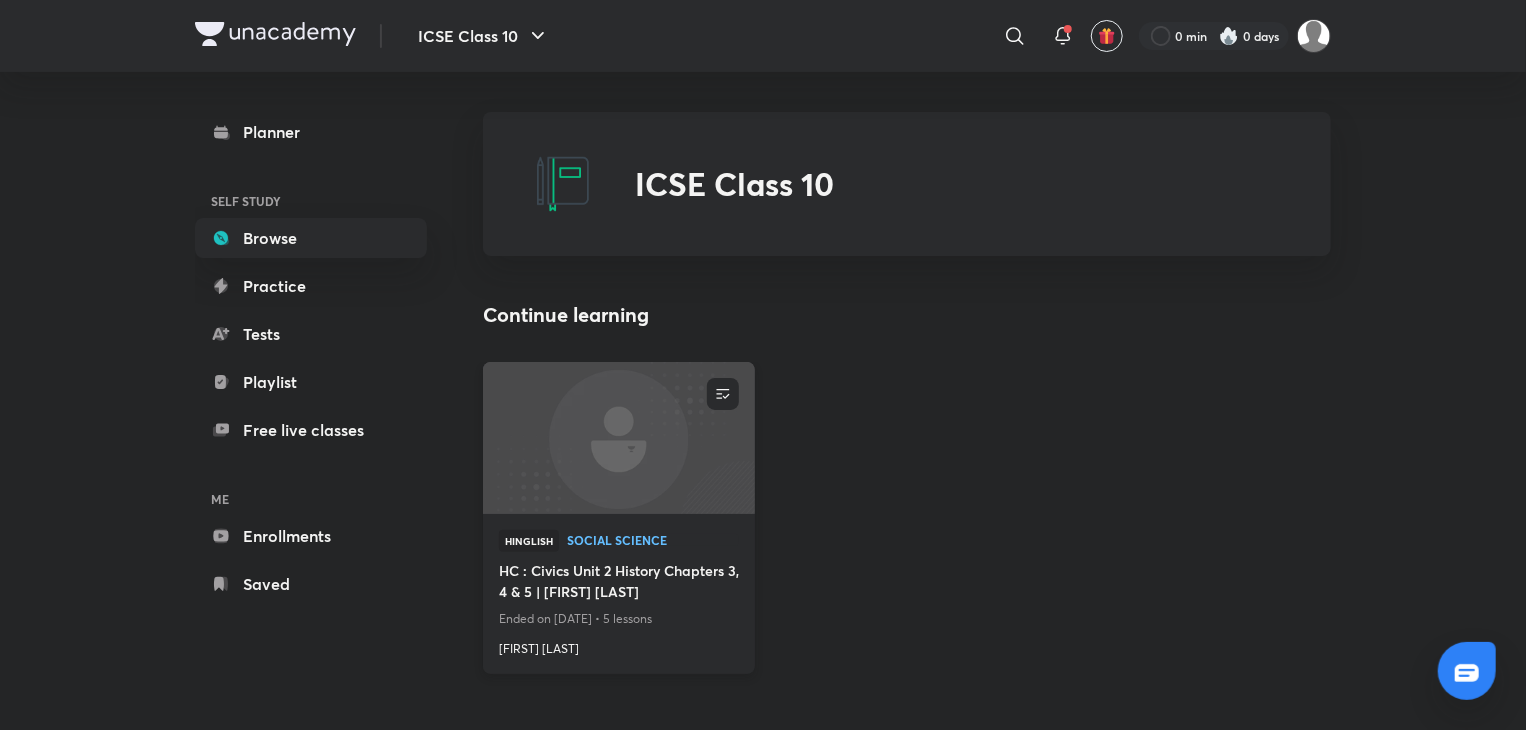 click at bounding box center [618, 437] 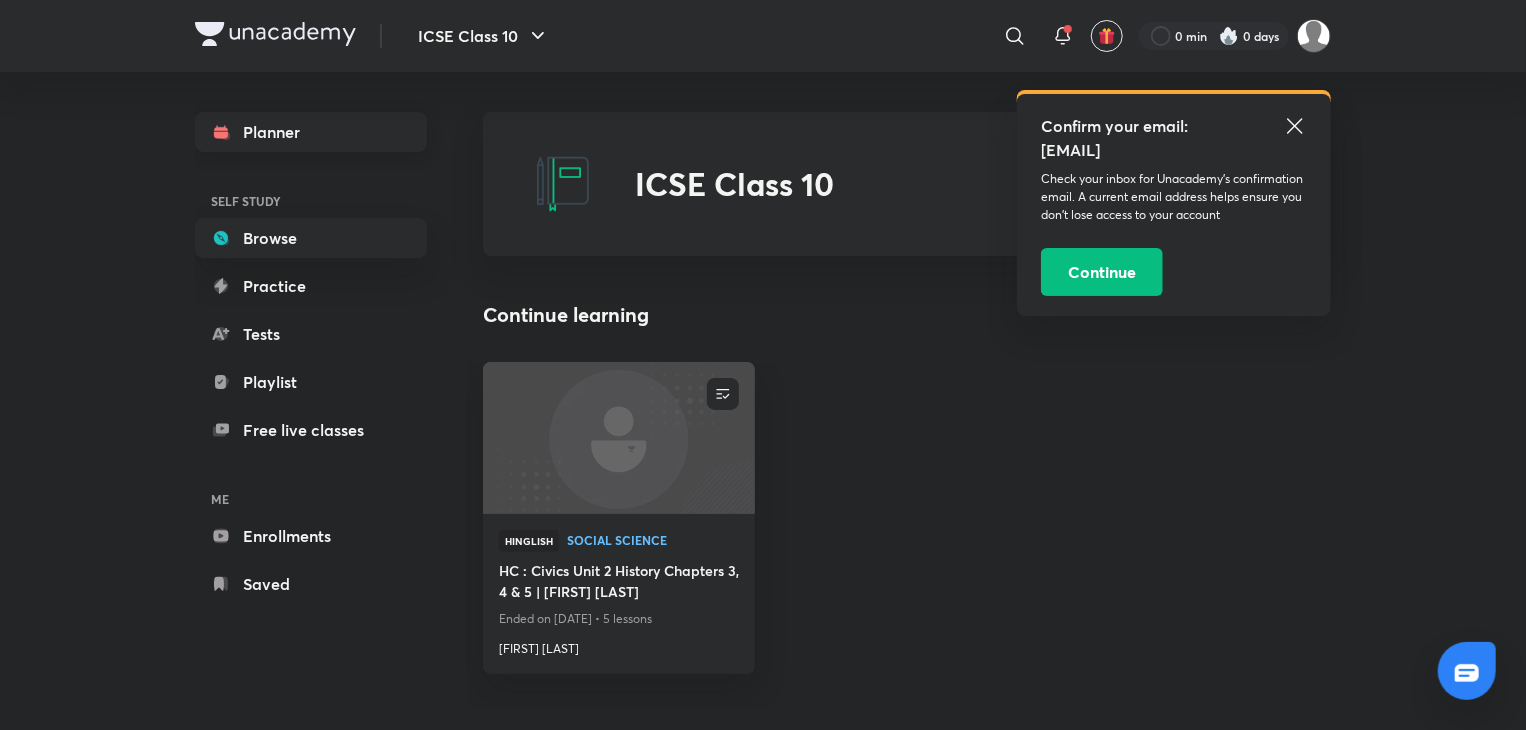 click on "Planner" at bounding box center (311, 132) 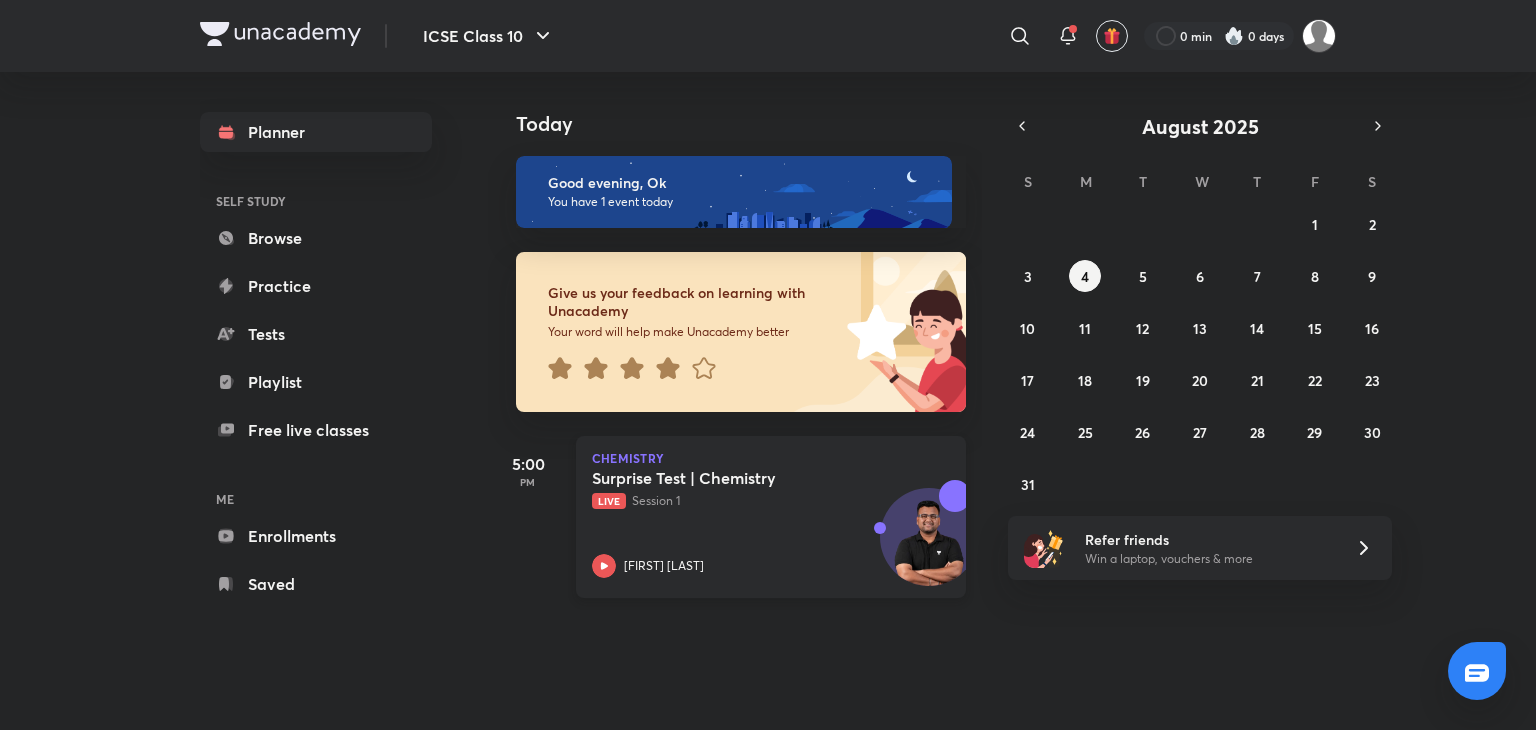 click on "Surprise Test | Chemistry Live Session 1 [FIRST] [LAST]" at bounding box center [749, 523] 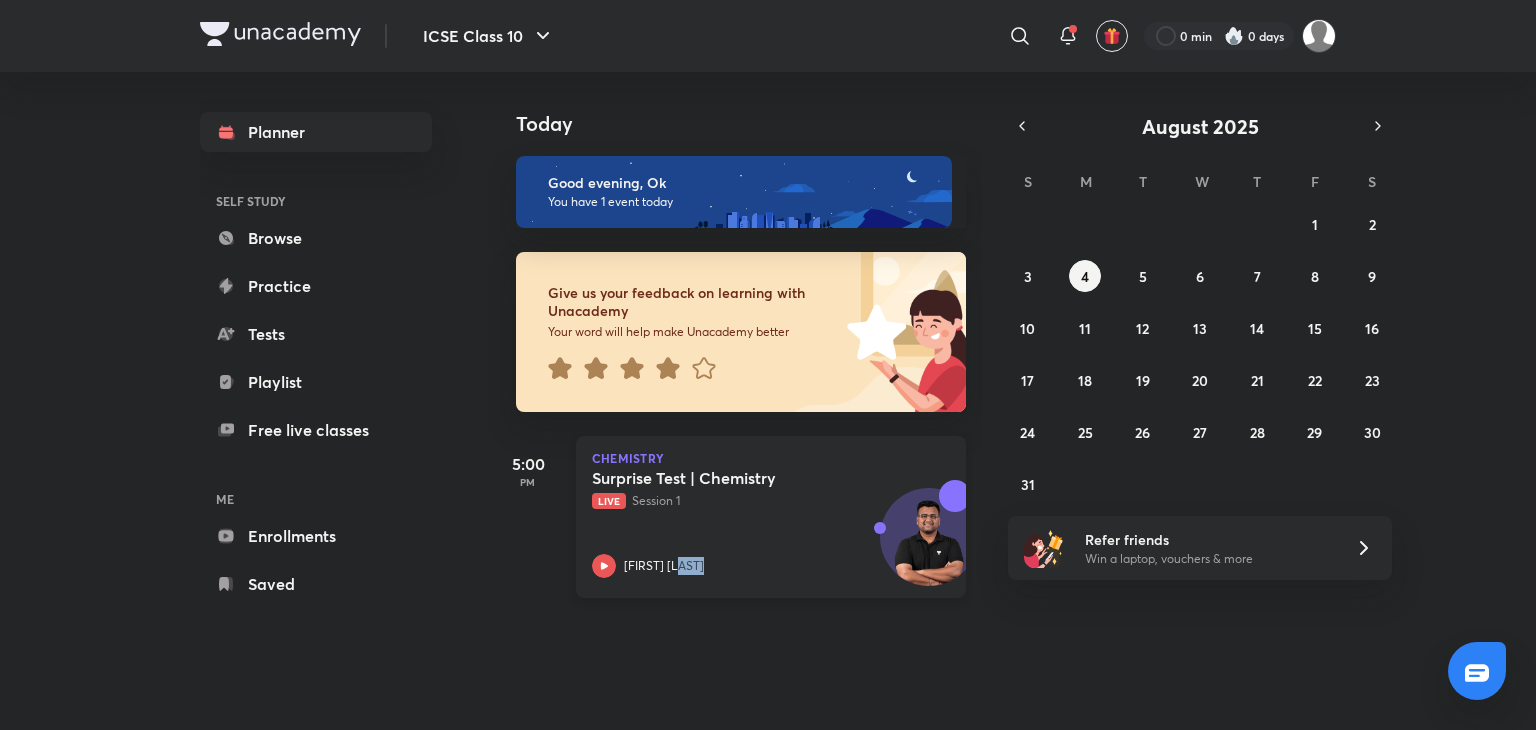 click on "Surprise Test | Chemistry Live Session 1 [FIRST] [LAST]" at bounding box center [749, 523] 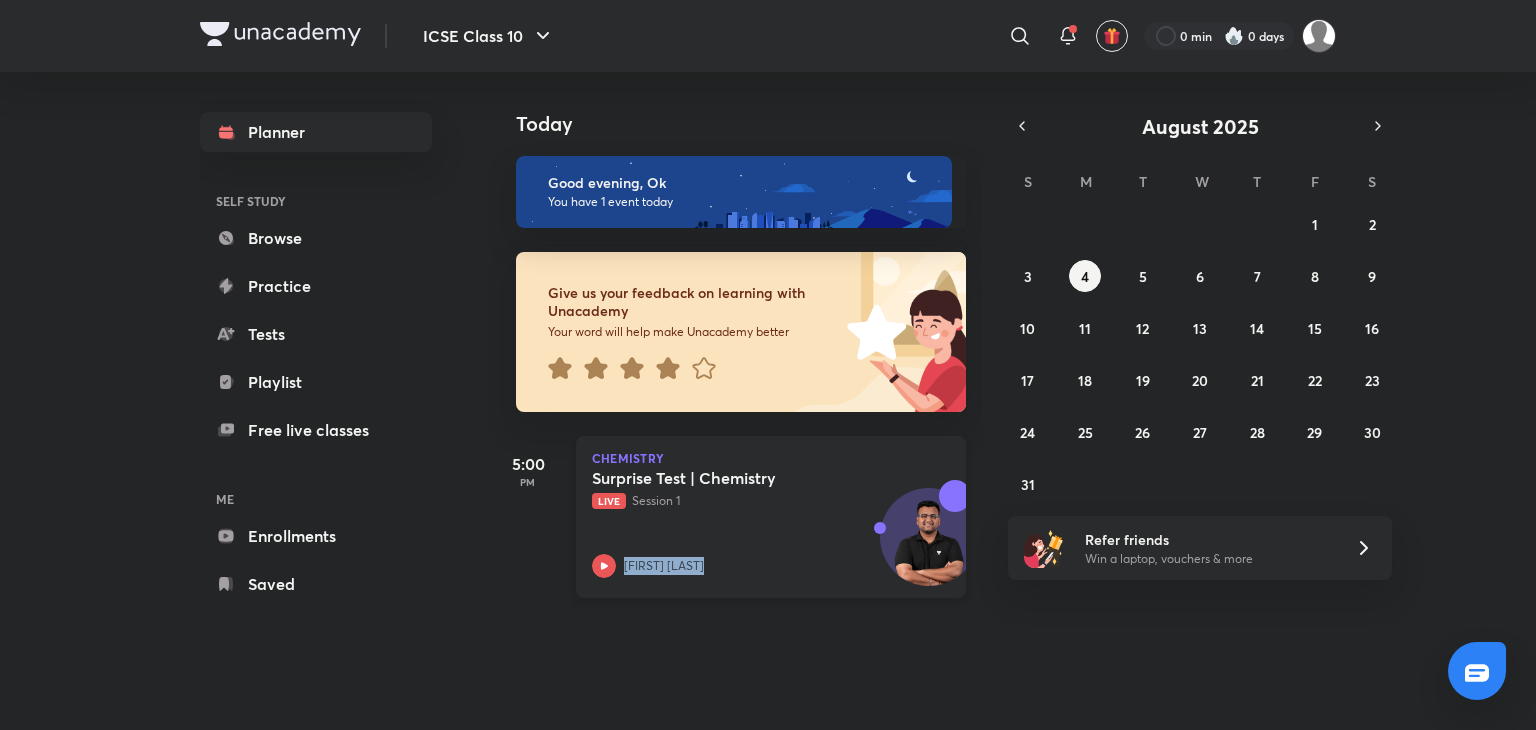 click on "Surprise Test | Chemistry Live Session 1 [FIRST] [LAST]" at bounding box center (749, 523) 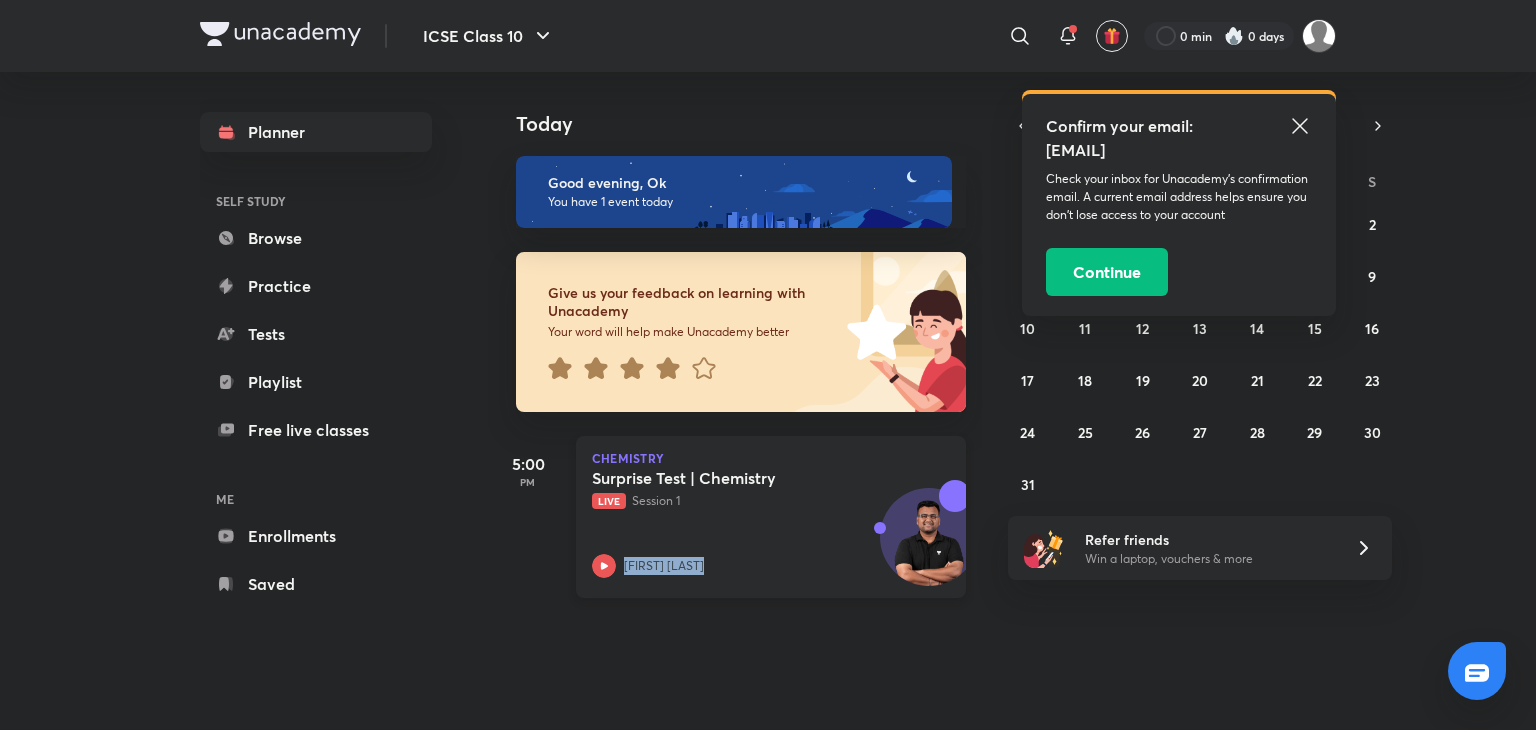 click on "Surprise Test | Chemistry Live Session 1 [FIRST] [LAST]" at bounding box center (749, 523) 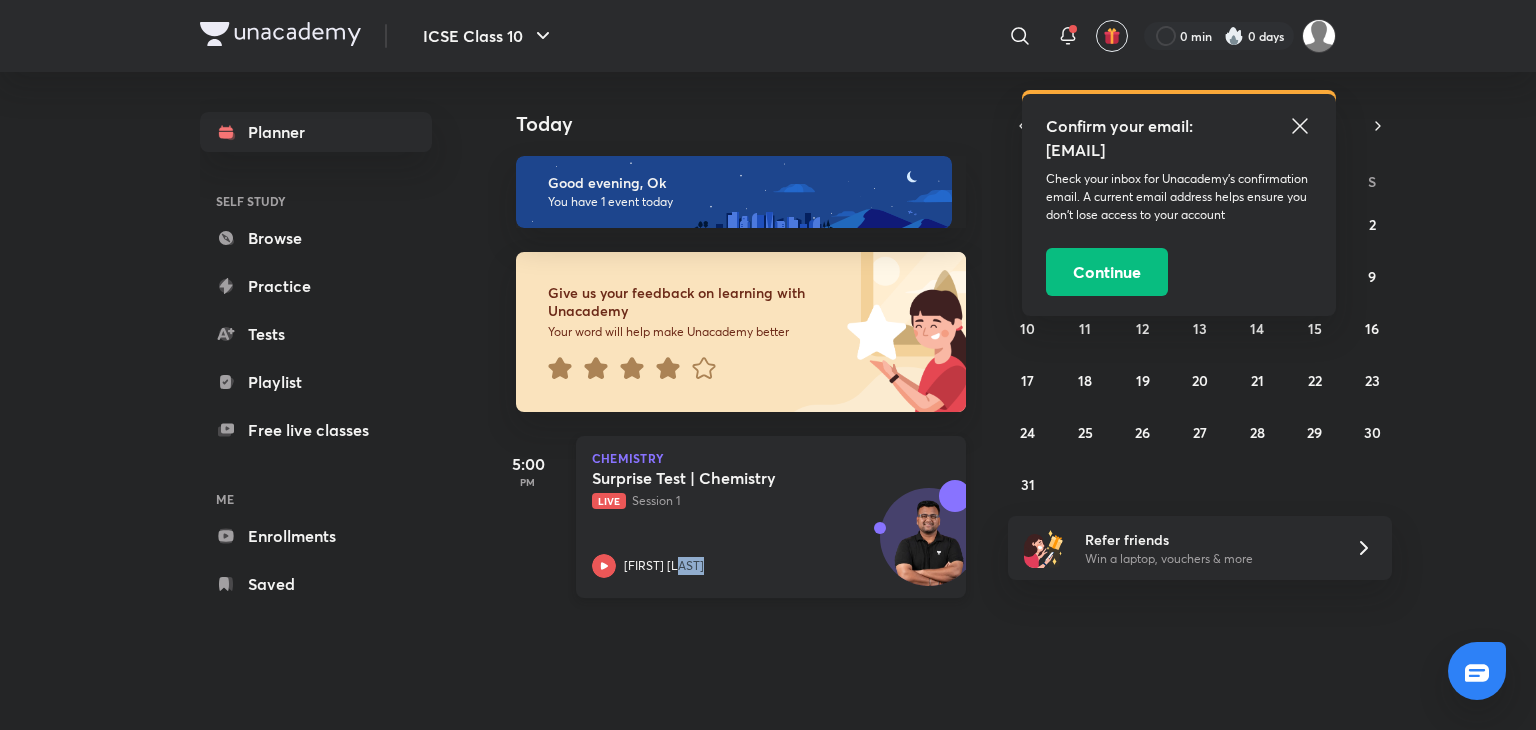 click on "Surprise Test | Chemistry Live Session 1 [FIRST] [LAST]" at bounding box center (749, 523) 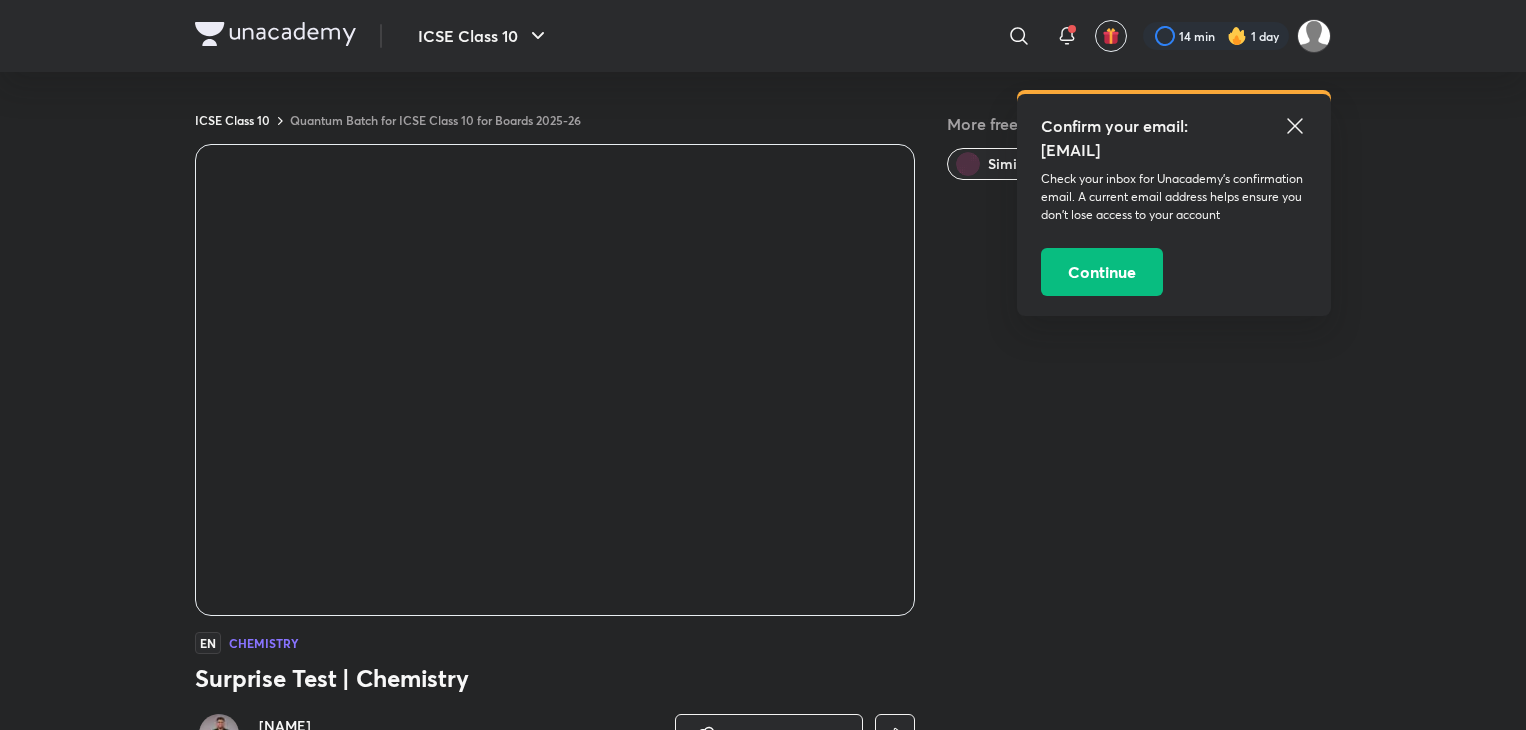 scroll, scrollTop: 0, scrollLeft: 0, axis: both 